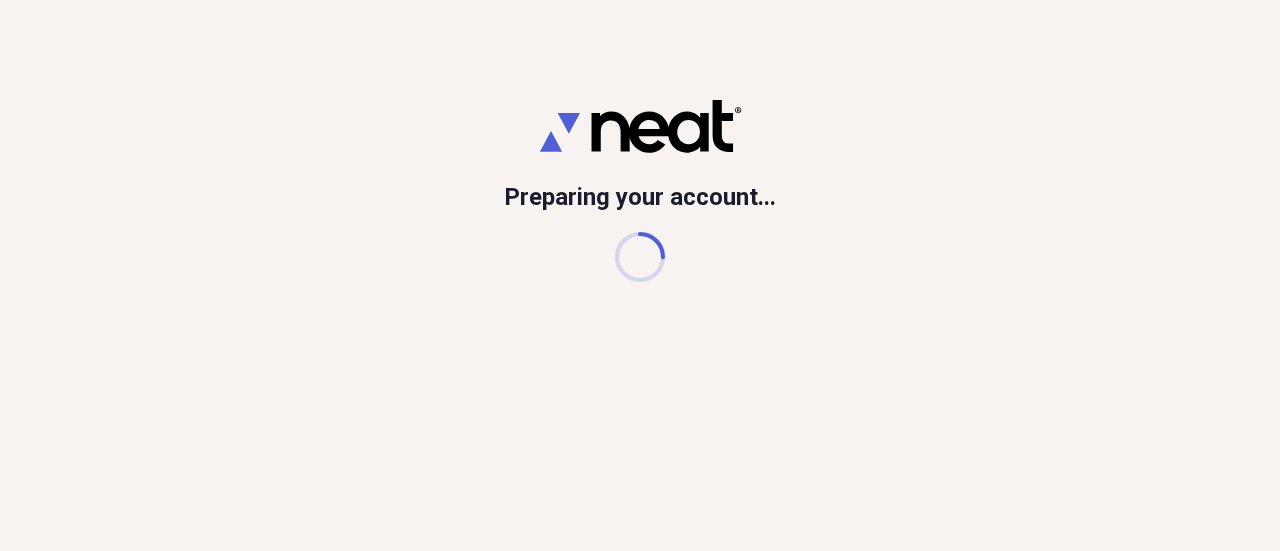scroll, scrollTop: 0, scrollLeft: 0, axis: both 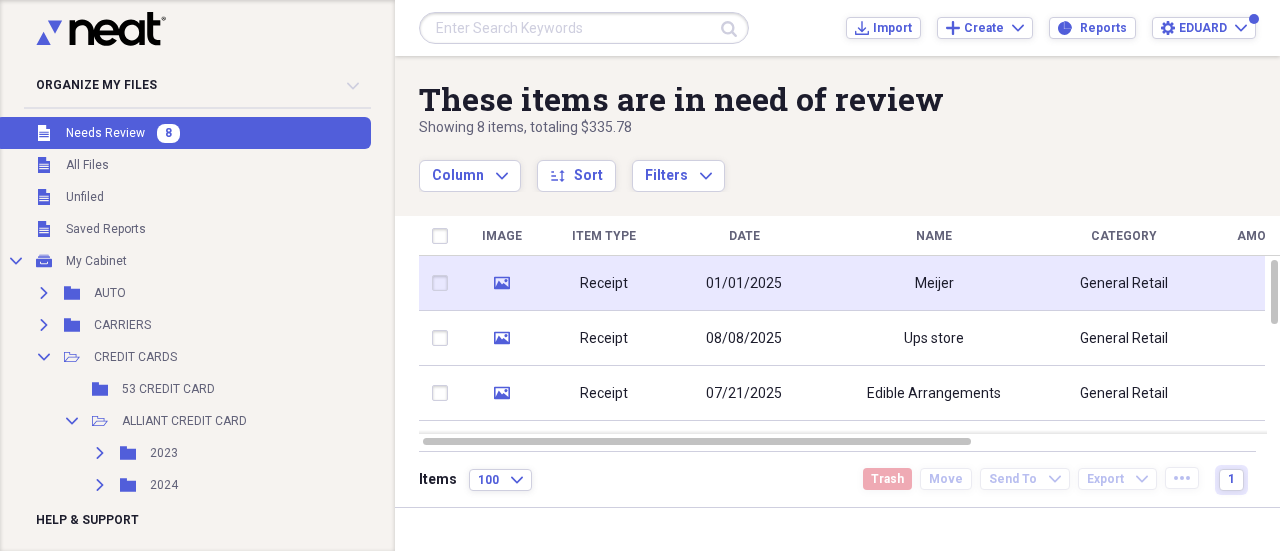 click on "Receipt" at bounding box center (604, 283) 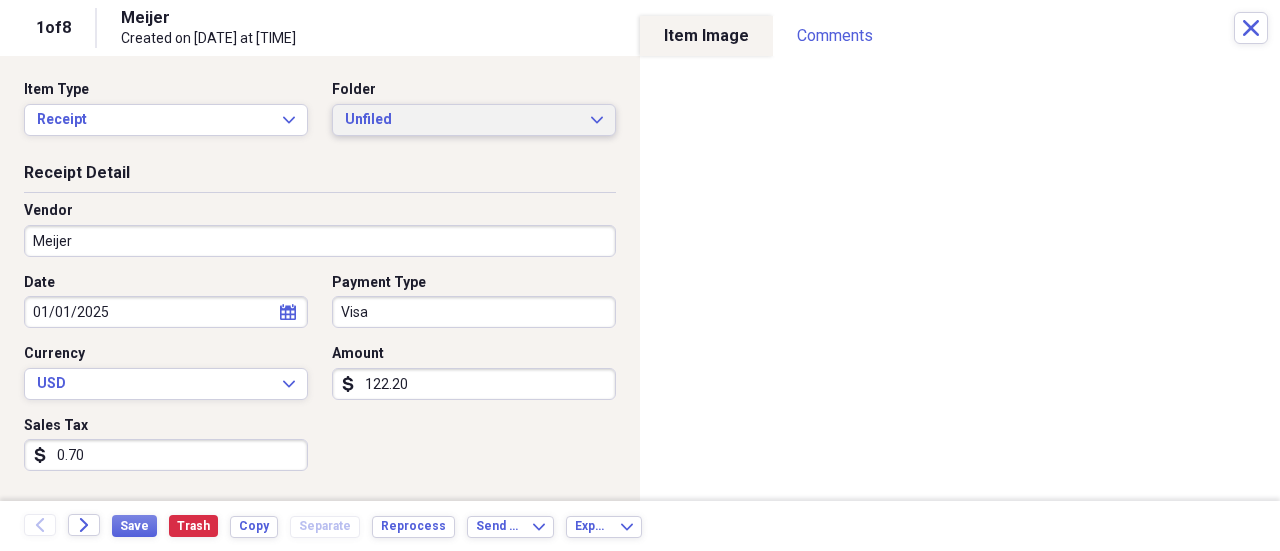 click on "Expand" 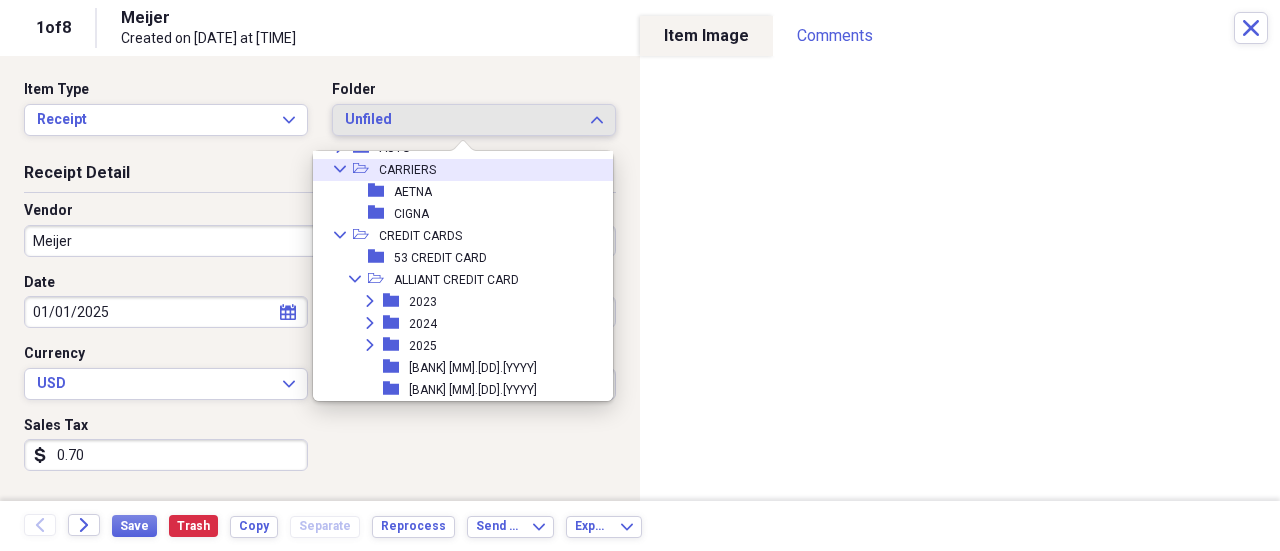 scroll, scrollTop: 100, scrollLeft: 0, axis: vertical 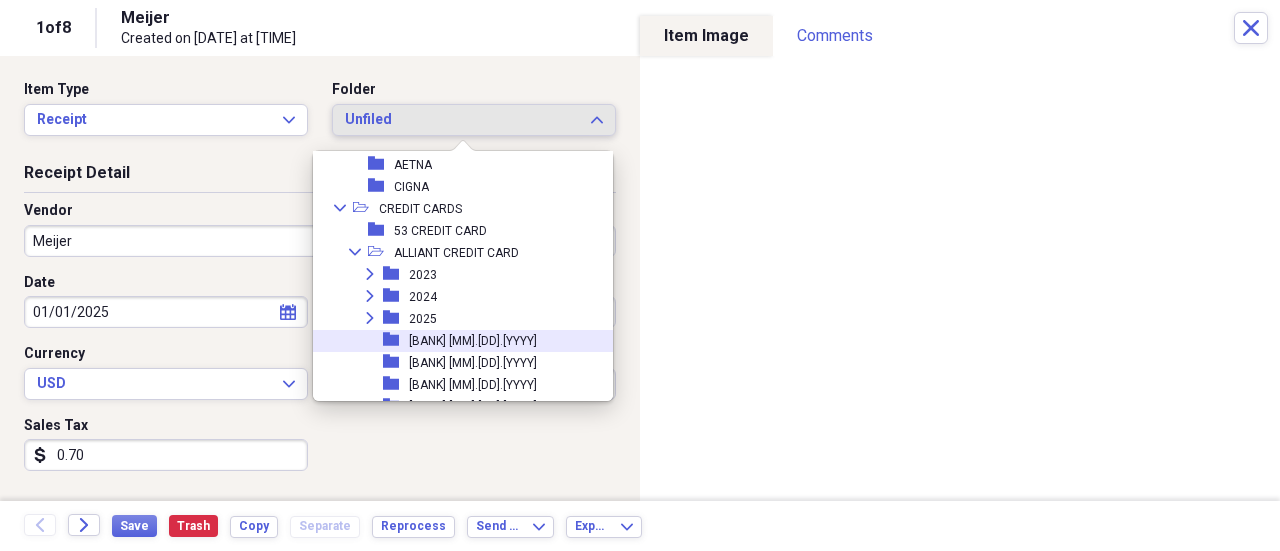 click on "[BANK] [MM].[DD].[YYYY]" at bounding box center (473, 341) 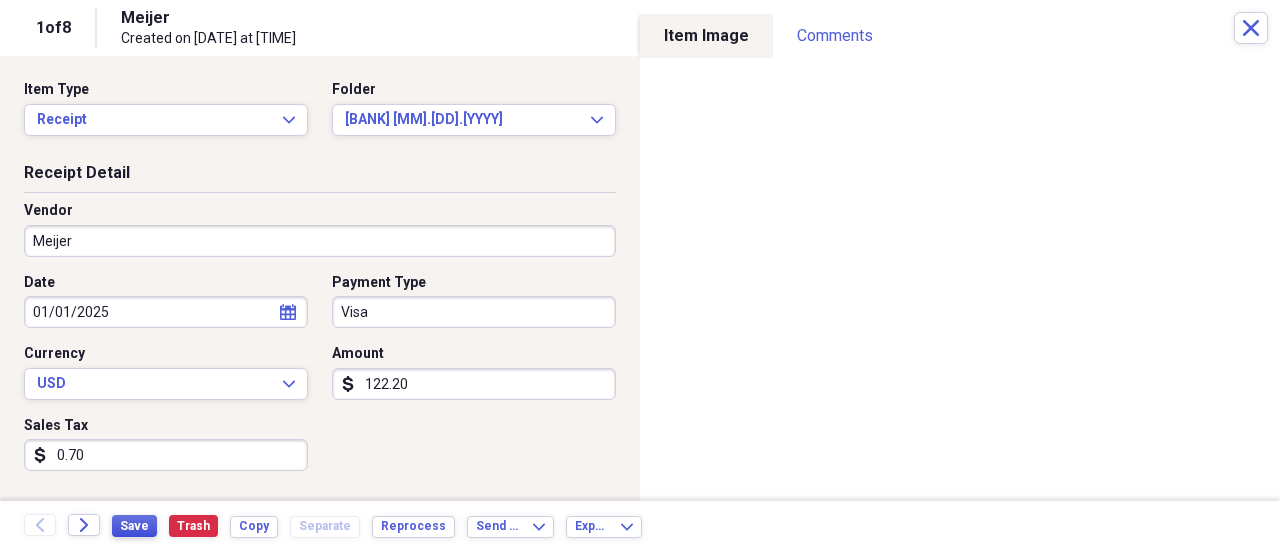 click on "Save" at bounding box center (134, 526) 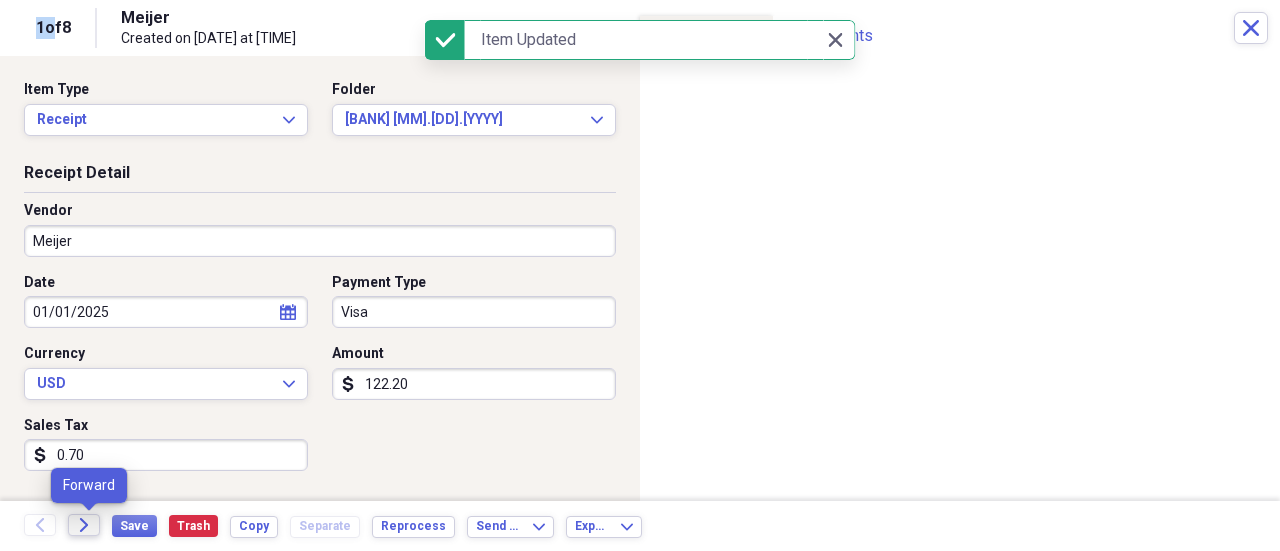 click on "Forward" 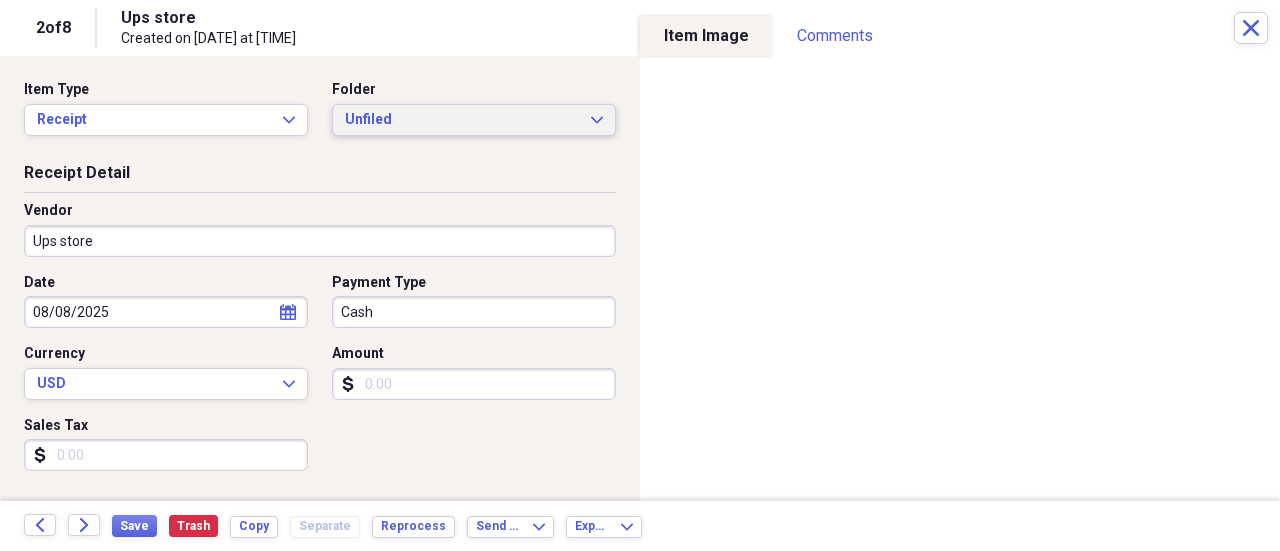 click on "Expand" 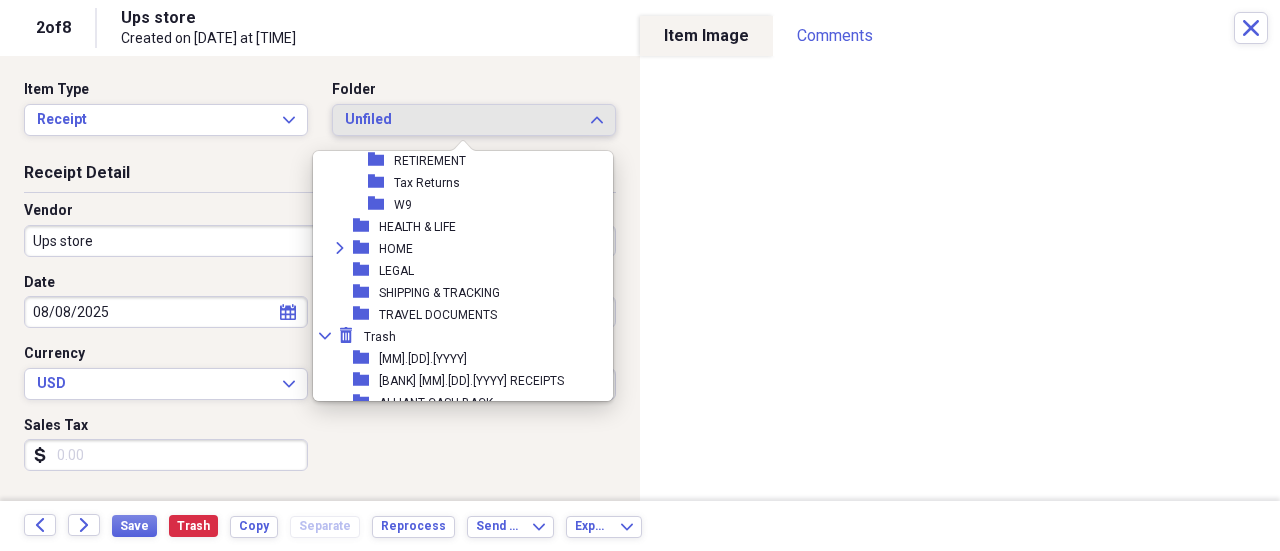 scroll, scrollTop: 700, scrollLeft: 0, axis: vertical 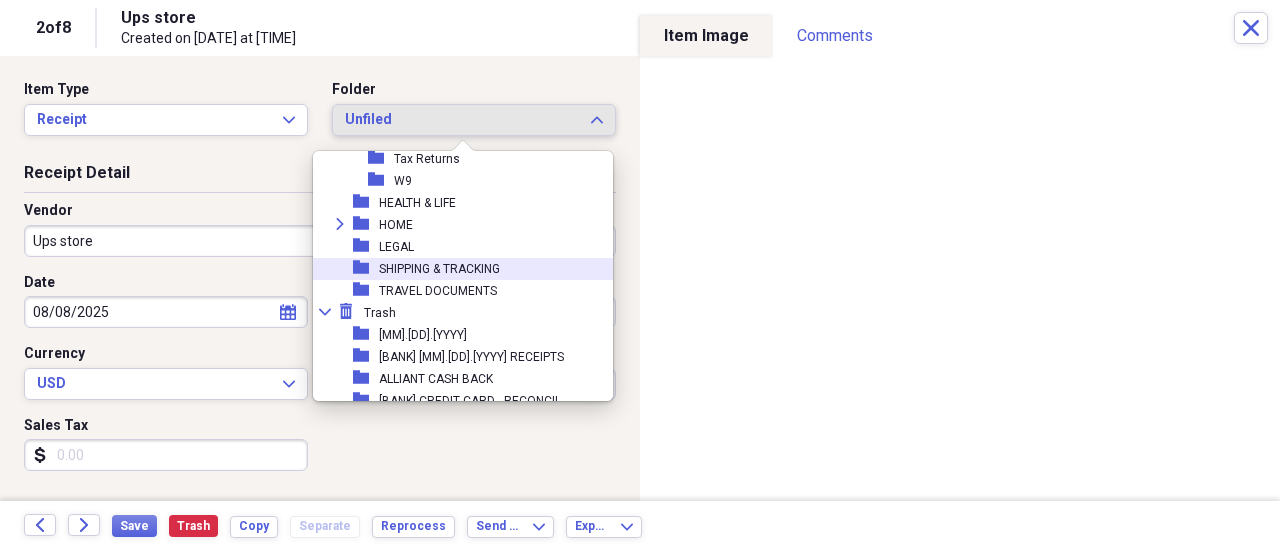 click on "SHIPPING & TRACKING" at bounding box center (439, 269) 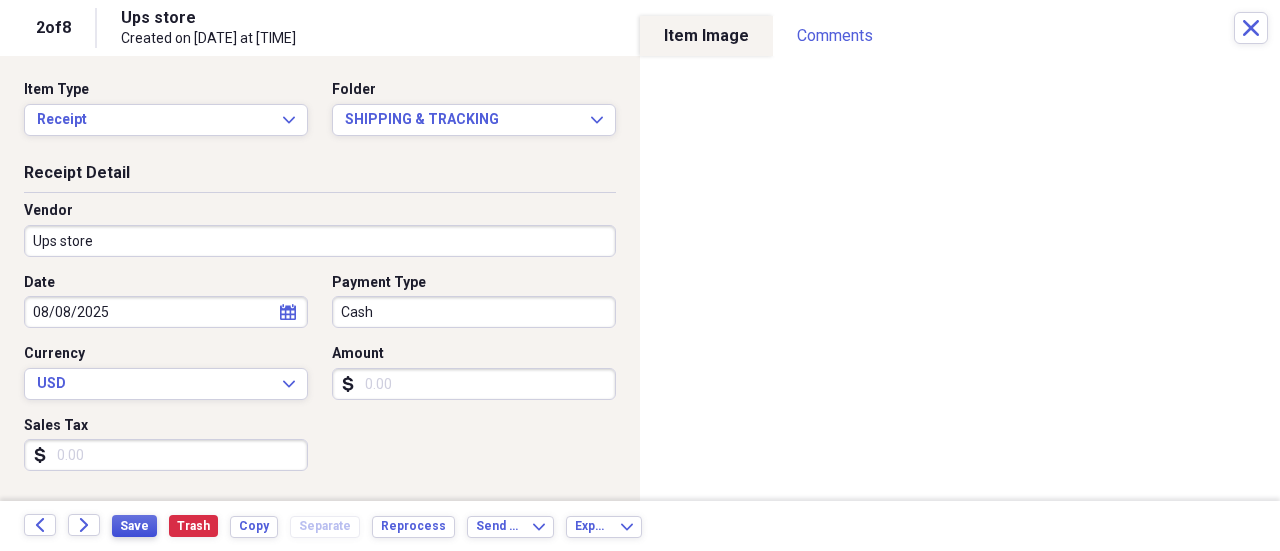 click on "Save" at bounding box center [134, 526] 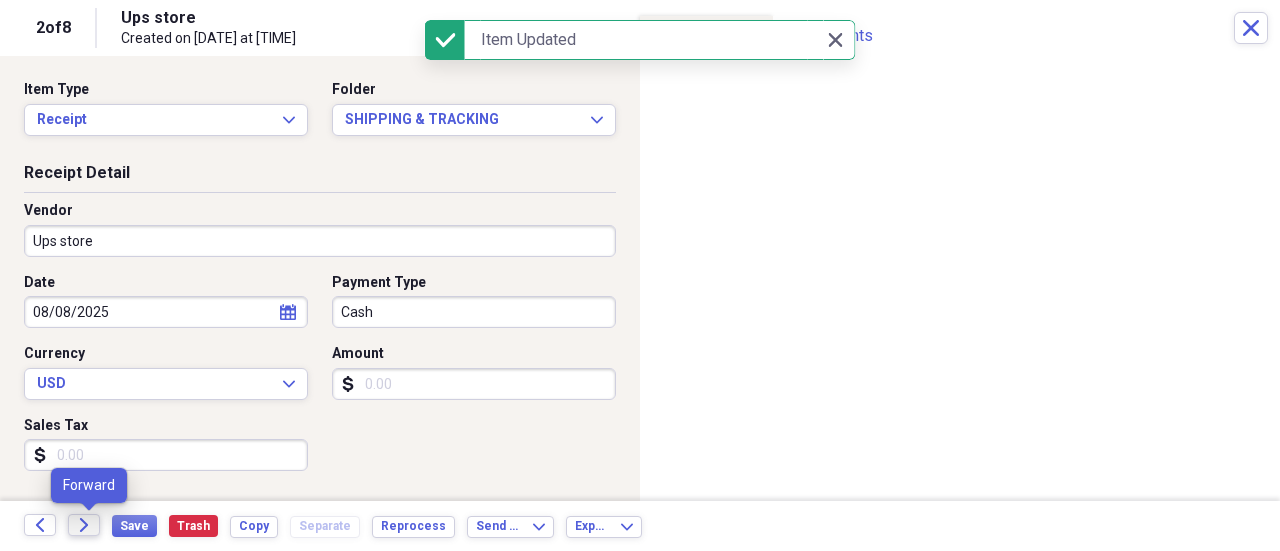 click on "Forward" 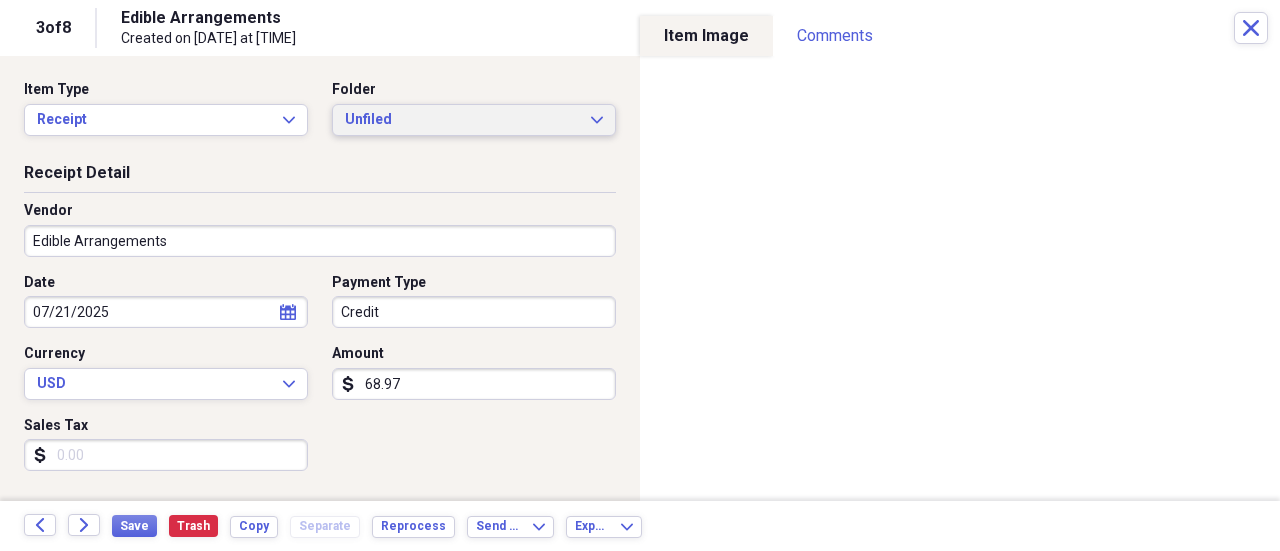 click on "Unfiled Expand" at bounding box center (474, 120) 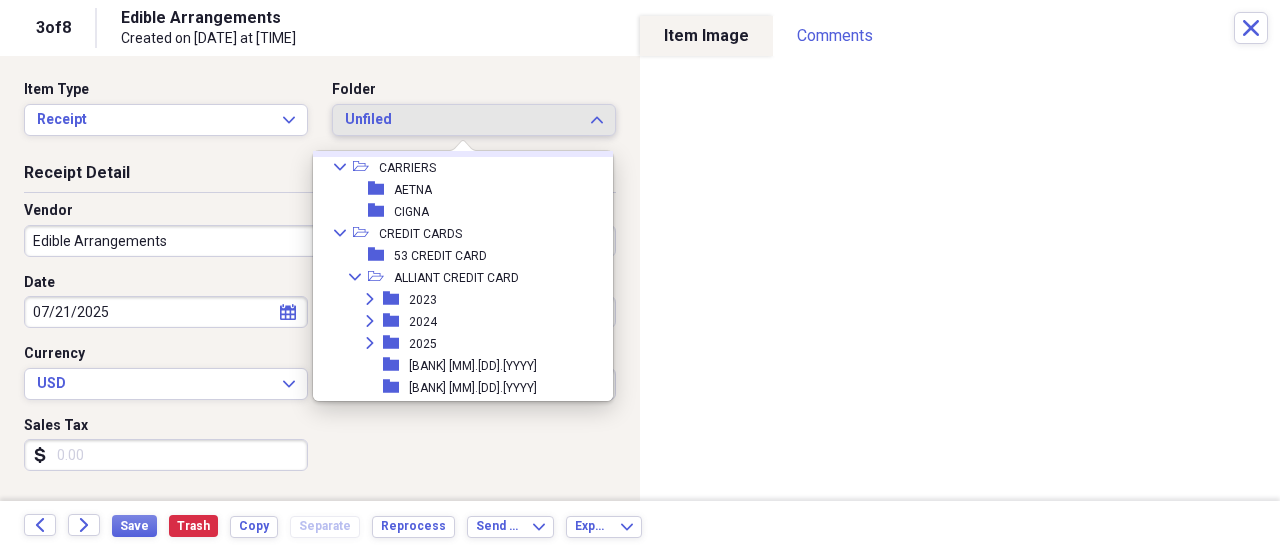 scroll, scrollTop: 100, scrollLeft: 0, axis: vertical 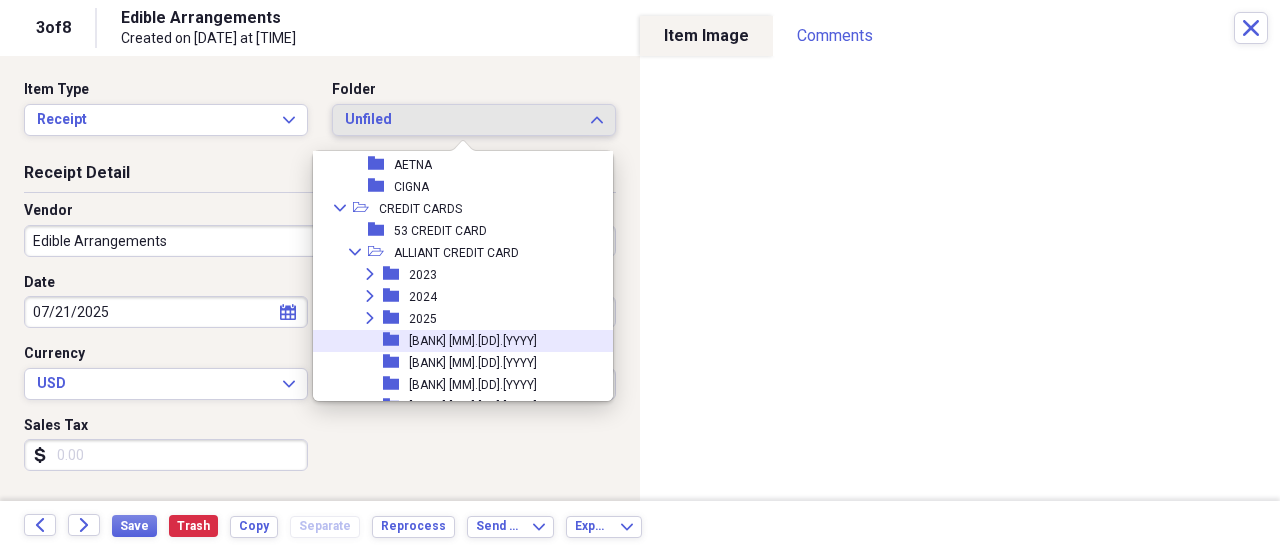 click on "[BANK] [MM].[DD].[YYYY]" at bounding box center (473, 341) 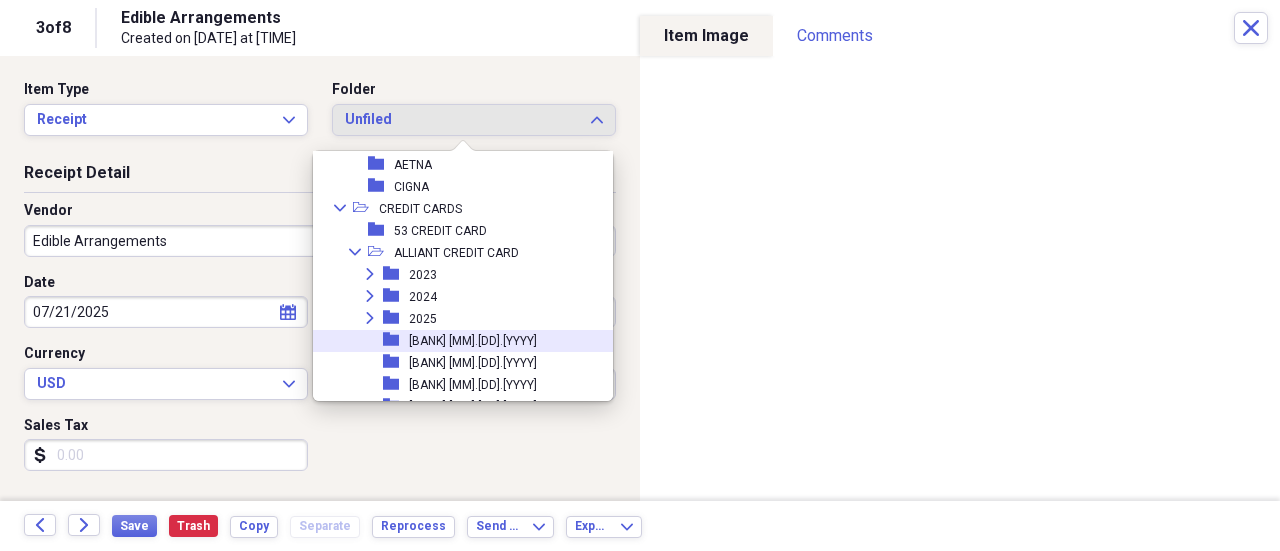 click on "Amount" at bounding box center (474, 354) 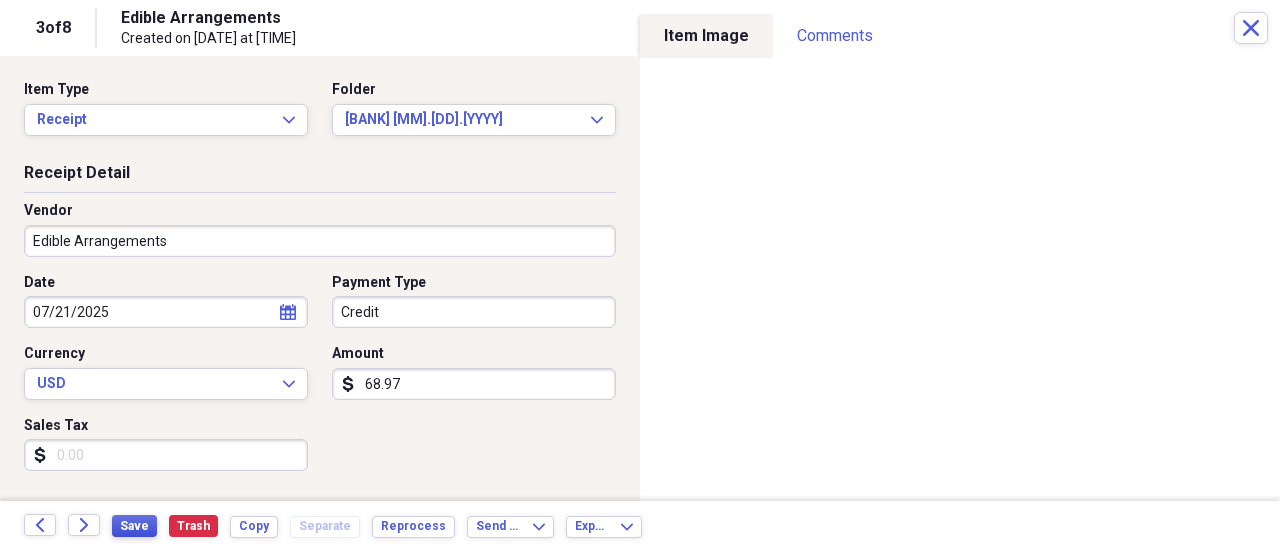click on "Save" at bounding box center (134, 526) 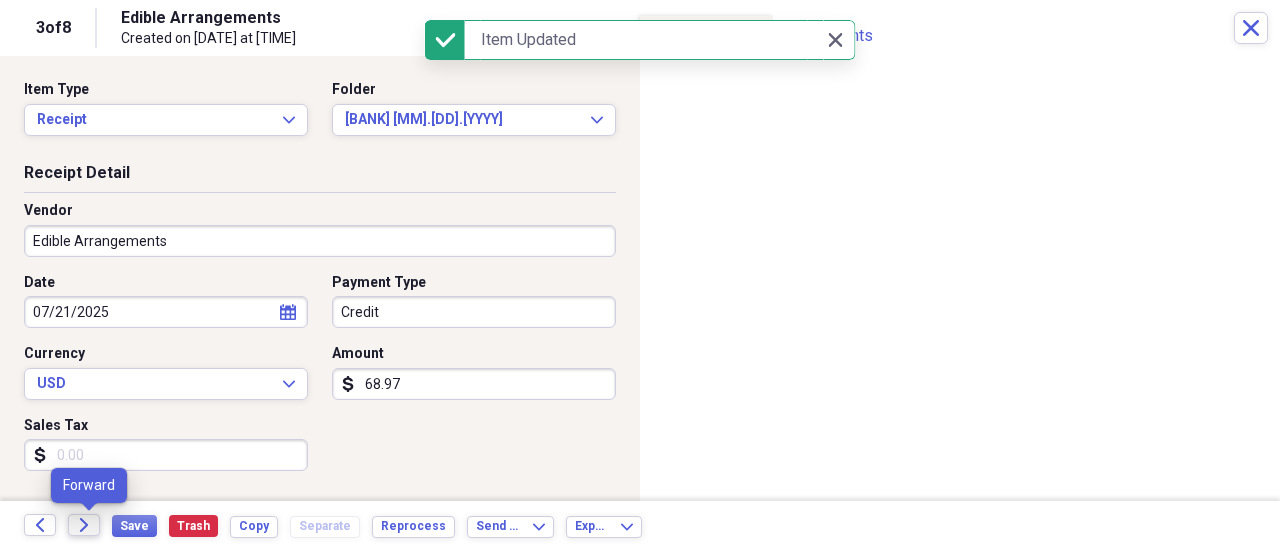 click on "Forward" 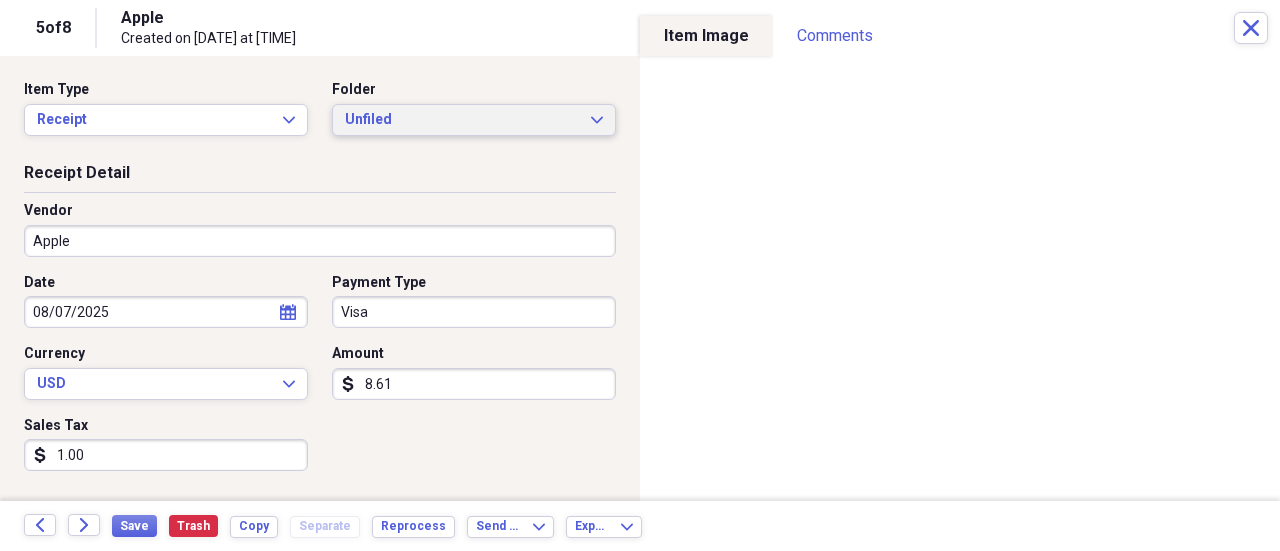 click on "Unfiled Expand" at bounding box center (474, 120) 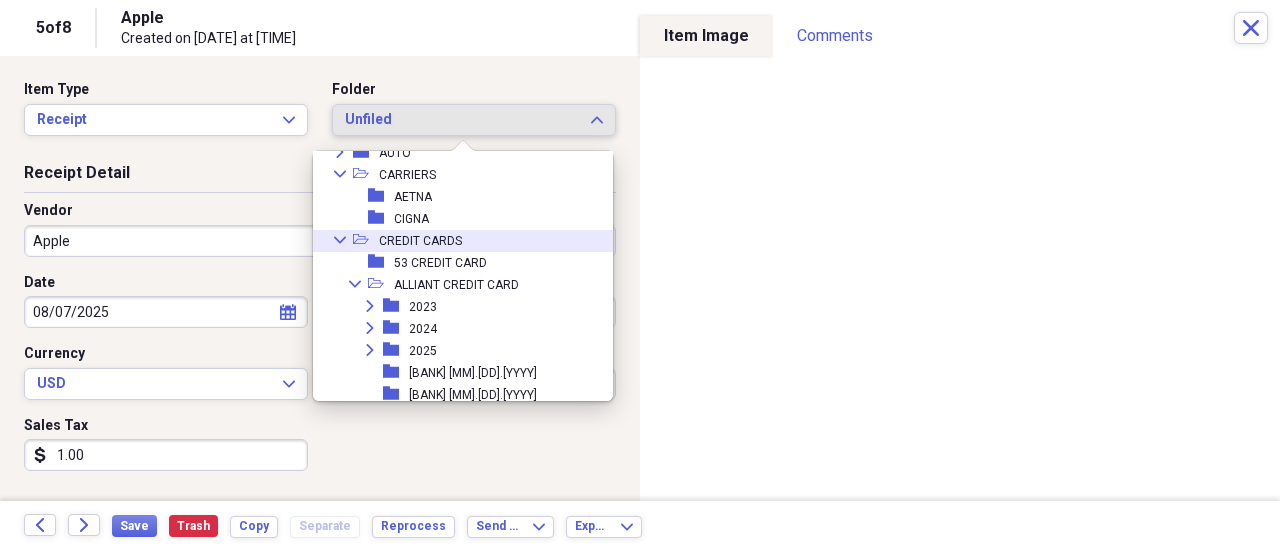 scroll, scrollTop: 100, scrollLeft: 0, axis: vertical 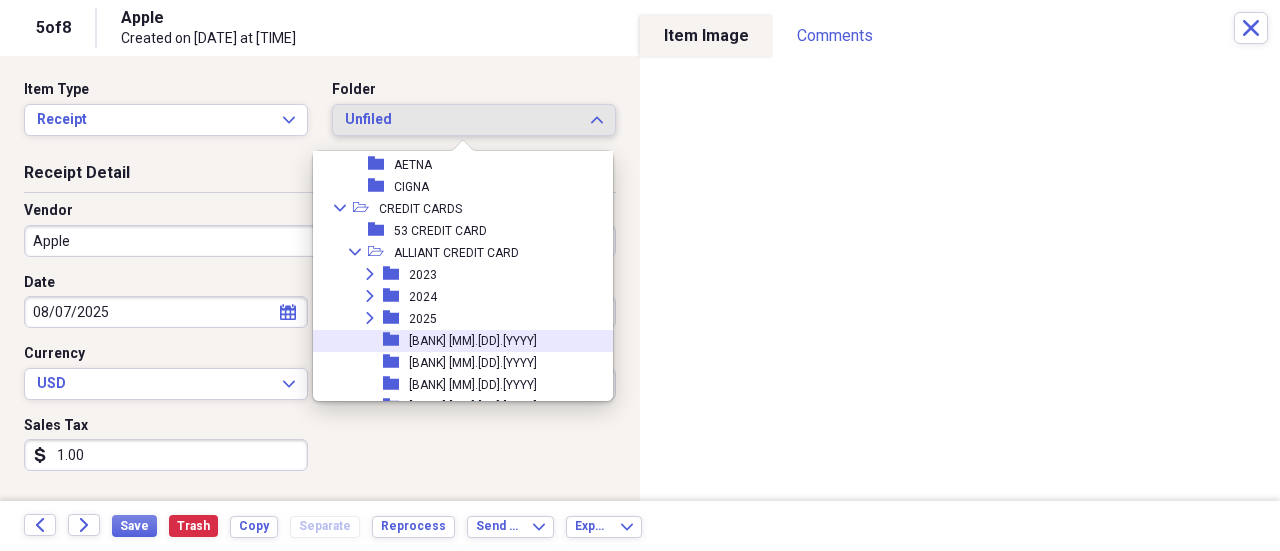 click on "[BANK] [MM].[DD].[YYYY]" at bounding box center (473, 341) 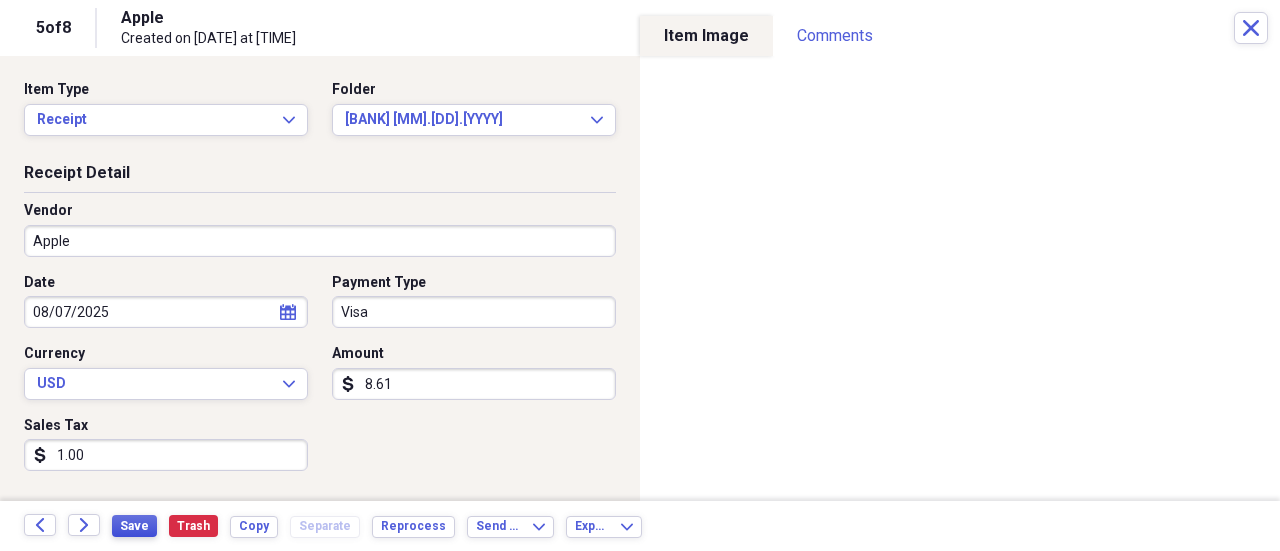 click on "Save" at bounding box center [134, 526] 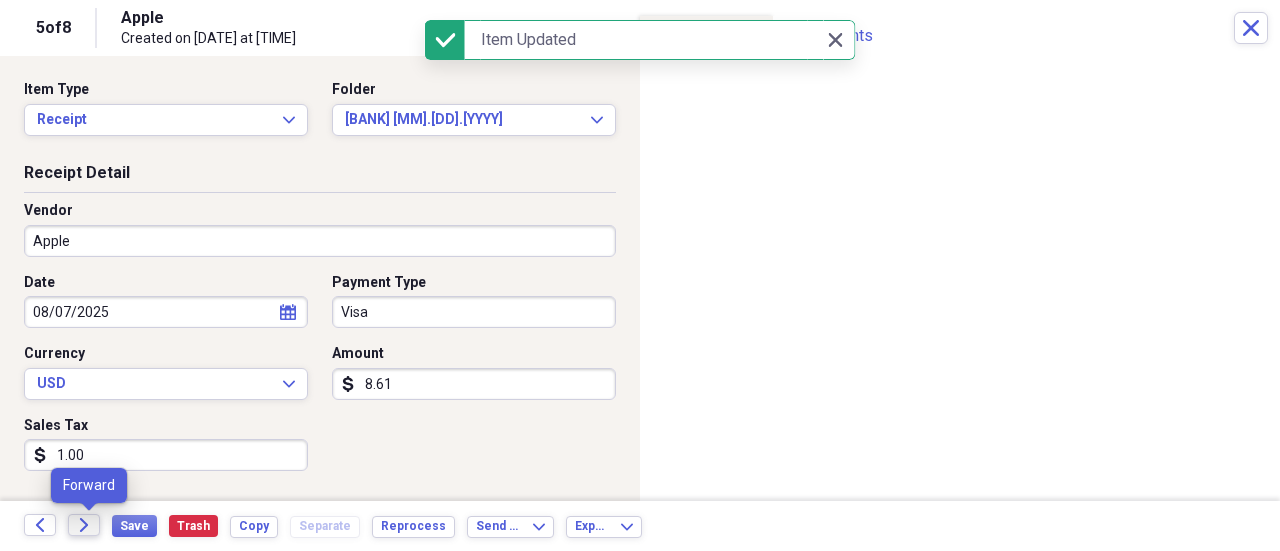 click 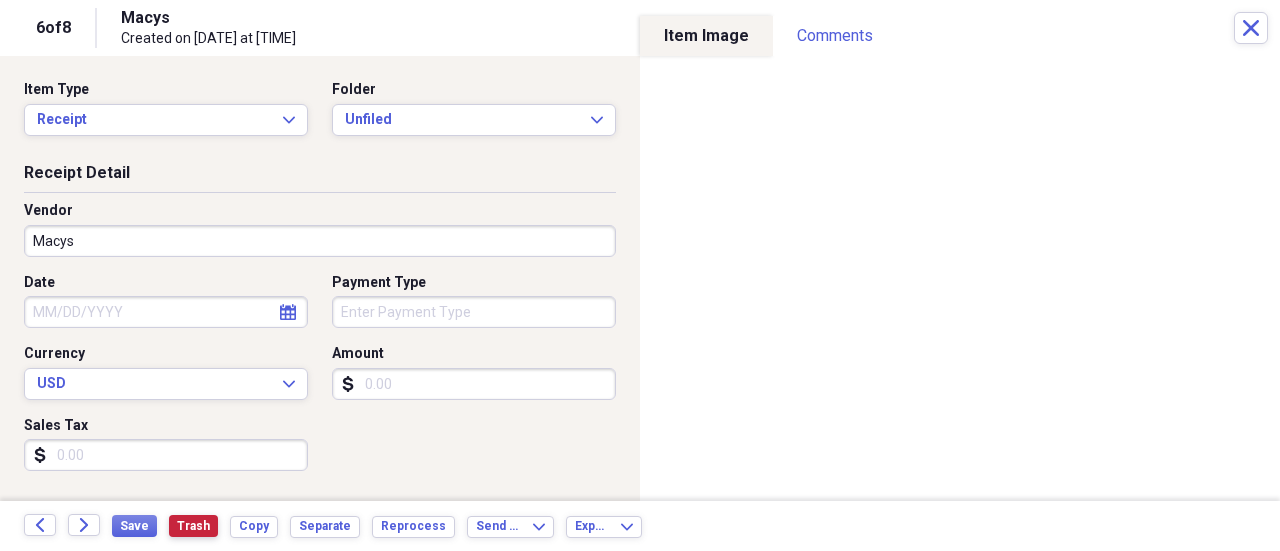 click on "Trash" at bounding box center (193, 526) 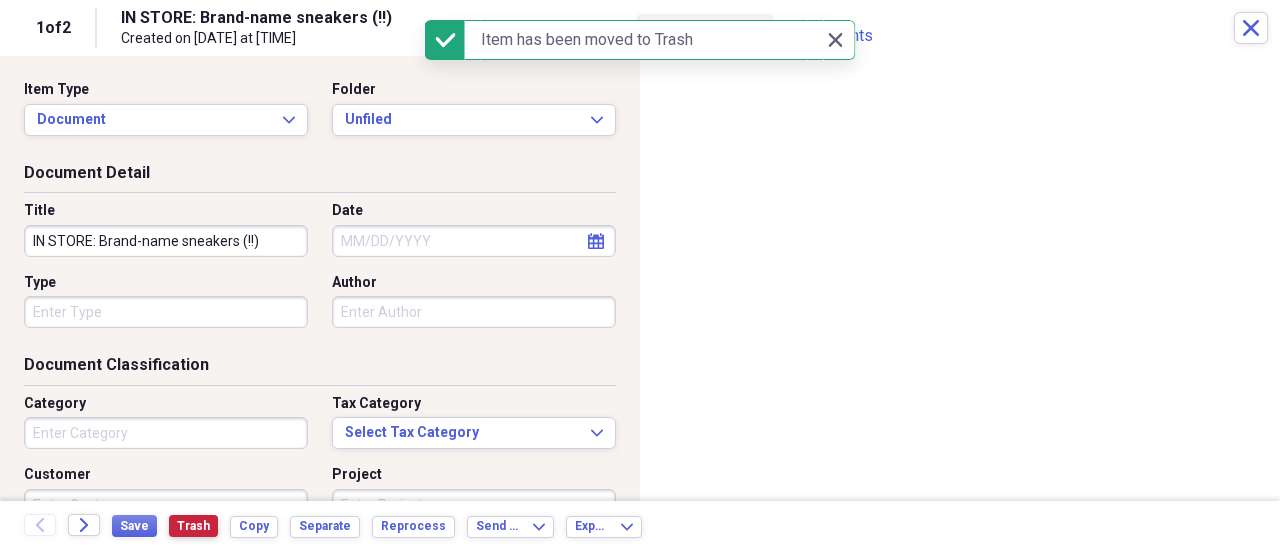 click on "Trash" at bounding box center (193, 526) 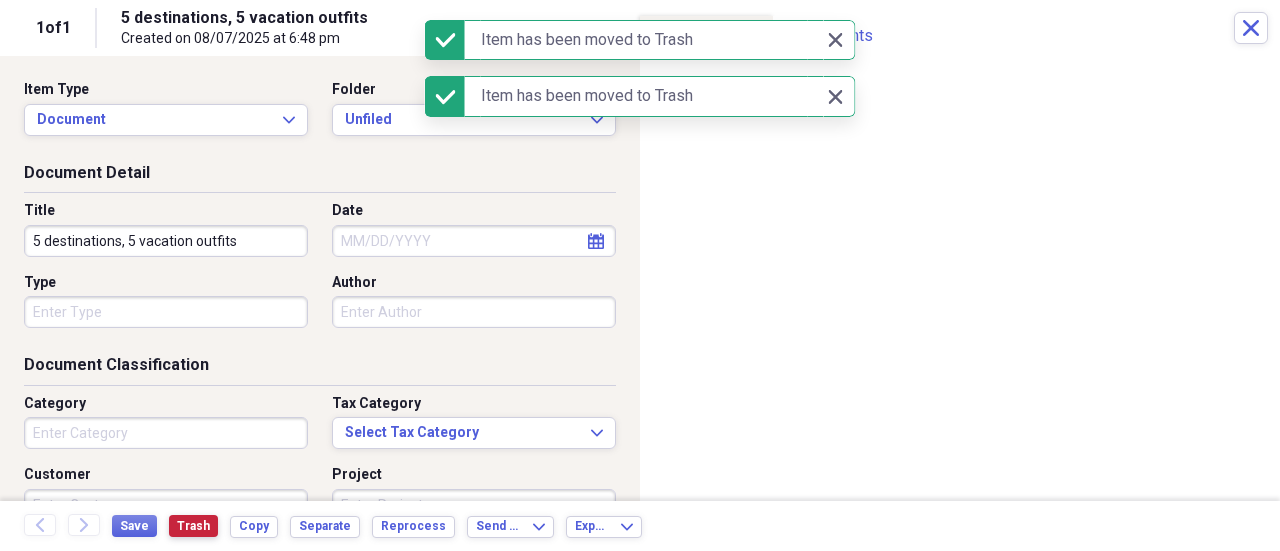 click on "Trash" at bounding box center (193, 526) 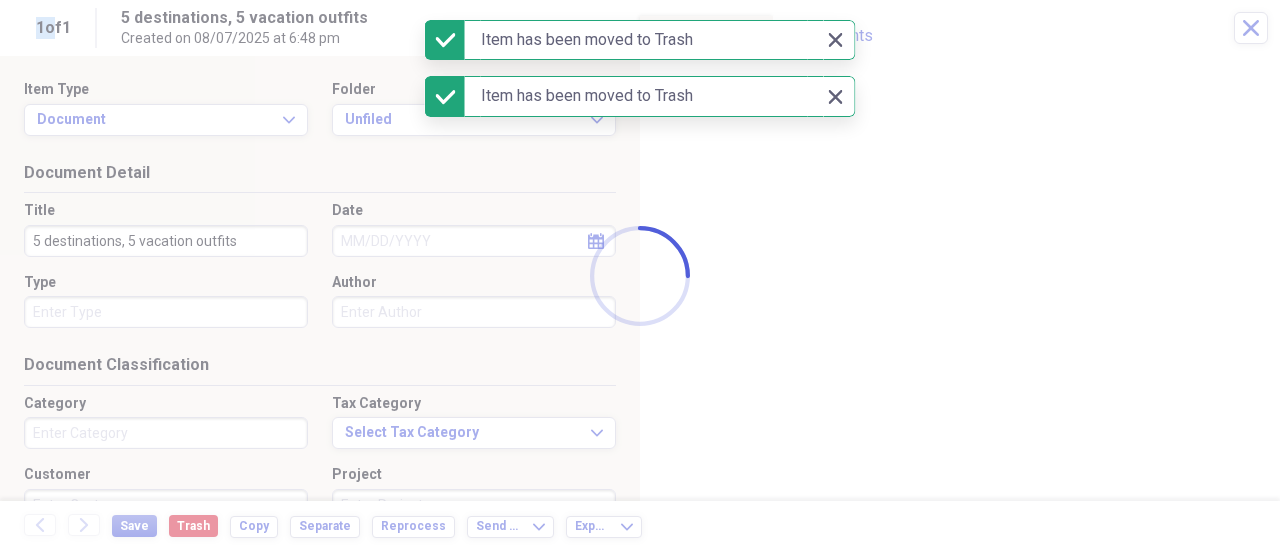 click at bounding box center [640, 275] 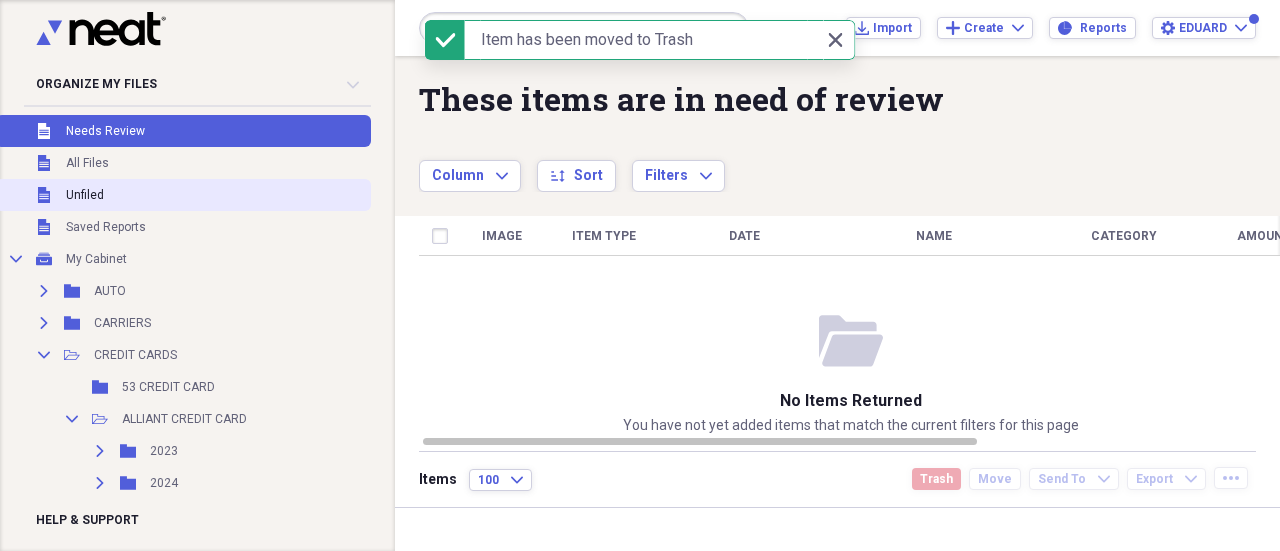 click on "Unfiled Unfiled" at bounding box center [183, 195] 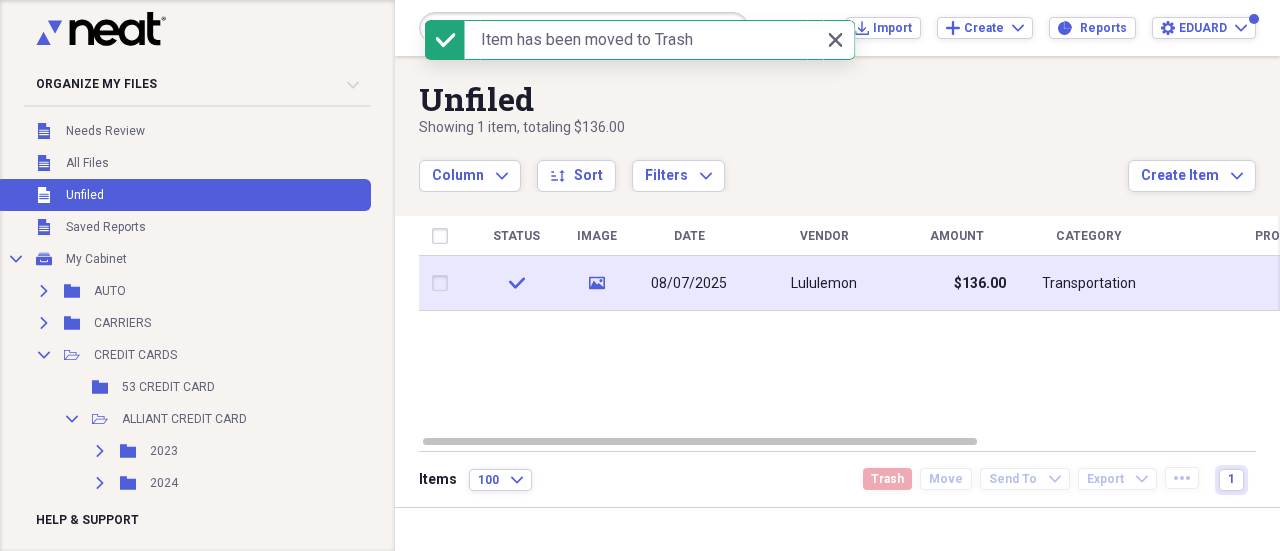 click on "Lululemon" at bounding box center (824, 284) 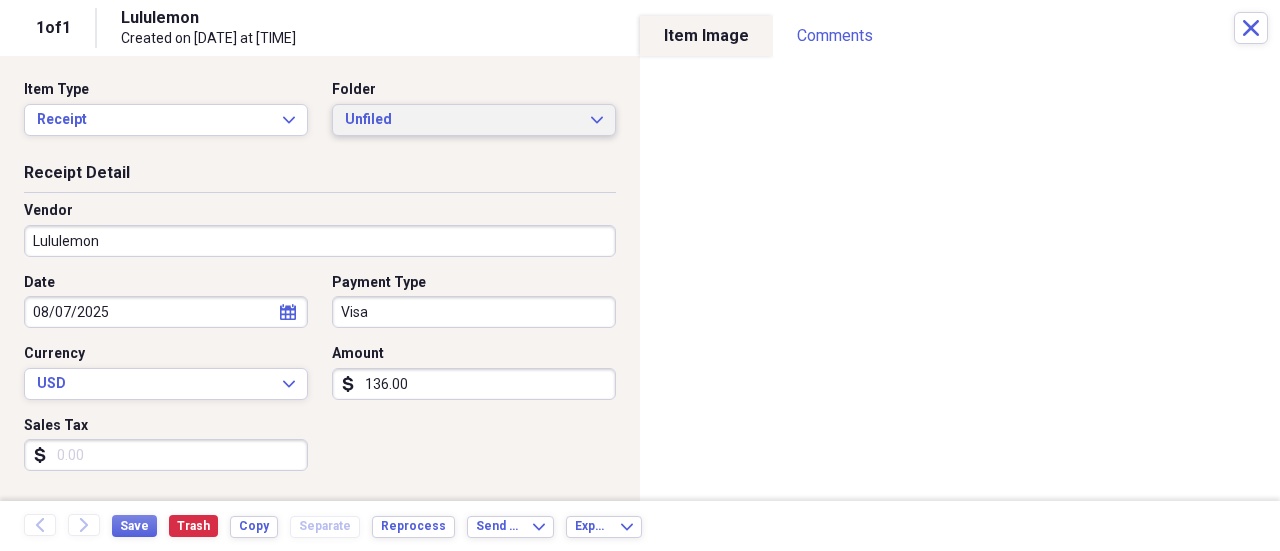 click on "Unfiled Expand" at bounding box center [474, 120] 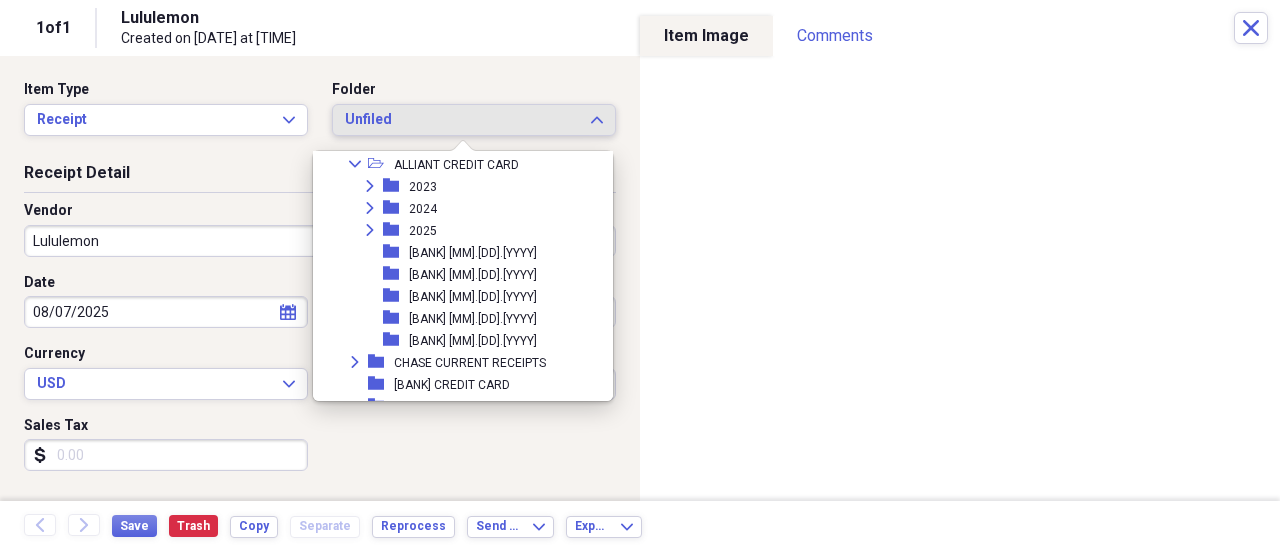 scroll, scrollTop: 200, scrollLeft: 0, axis: vertical 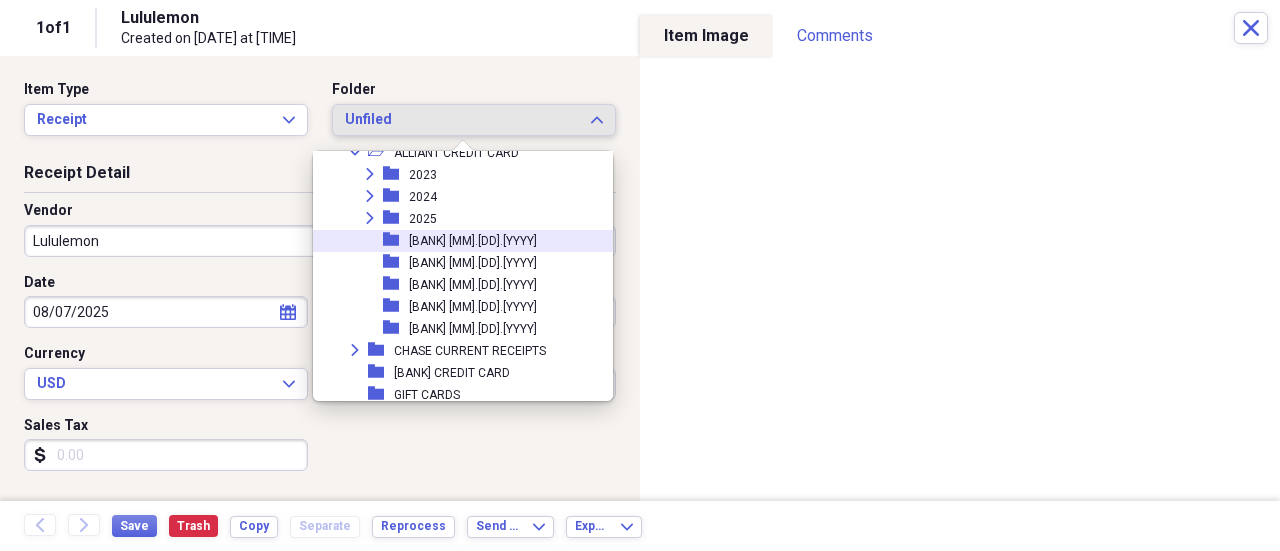 click on "[BANK] [MM].[DD].[YYYY]" at bounding box center (473, 241) 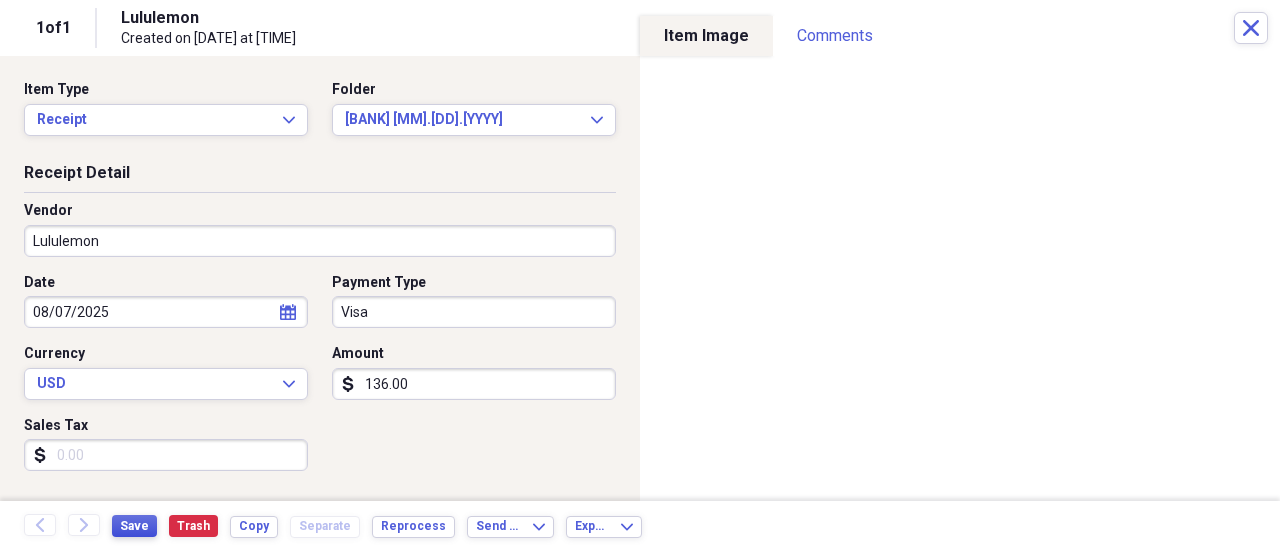 click on "Save" at bounding box center [134, 526] 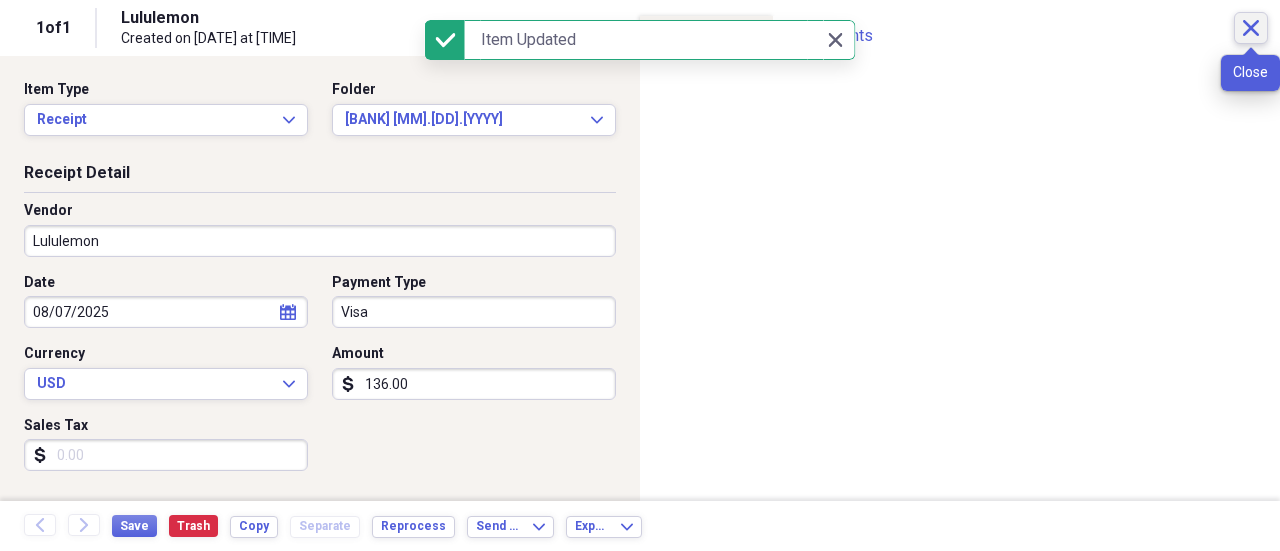click 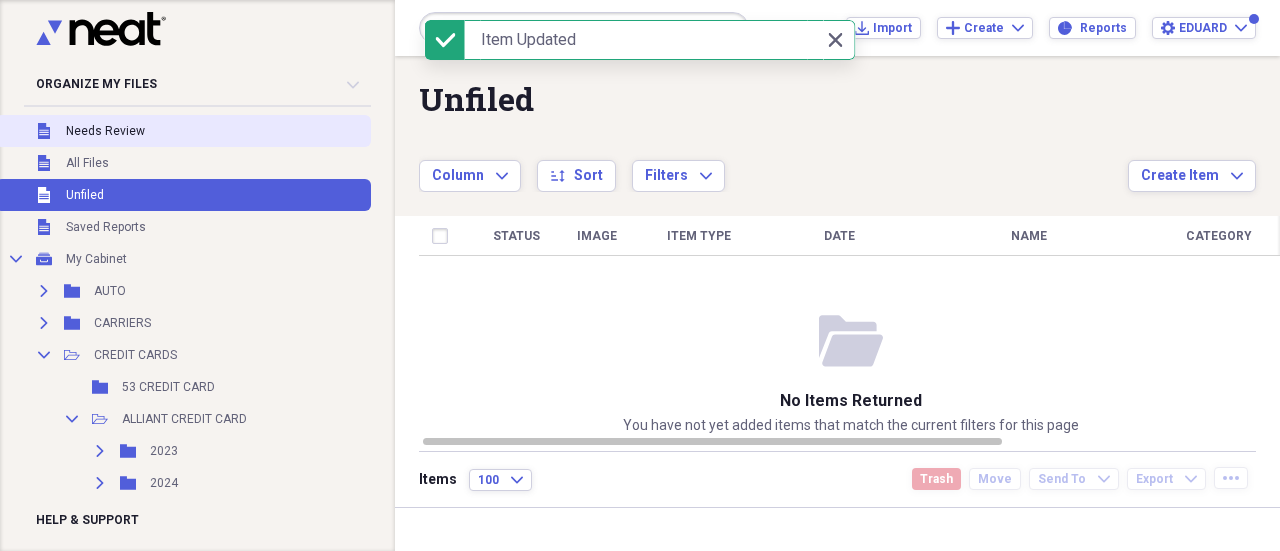 click on "Unfiled Needs Review" at bounding box center (183, 131) 